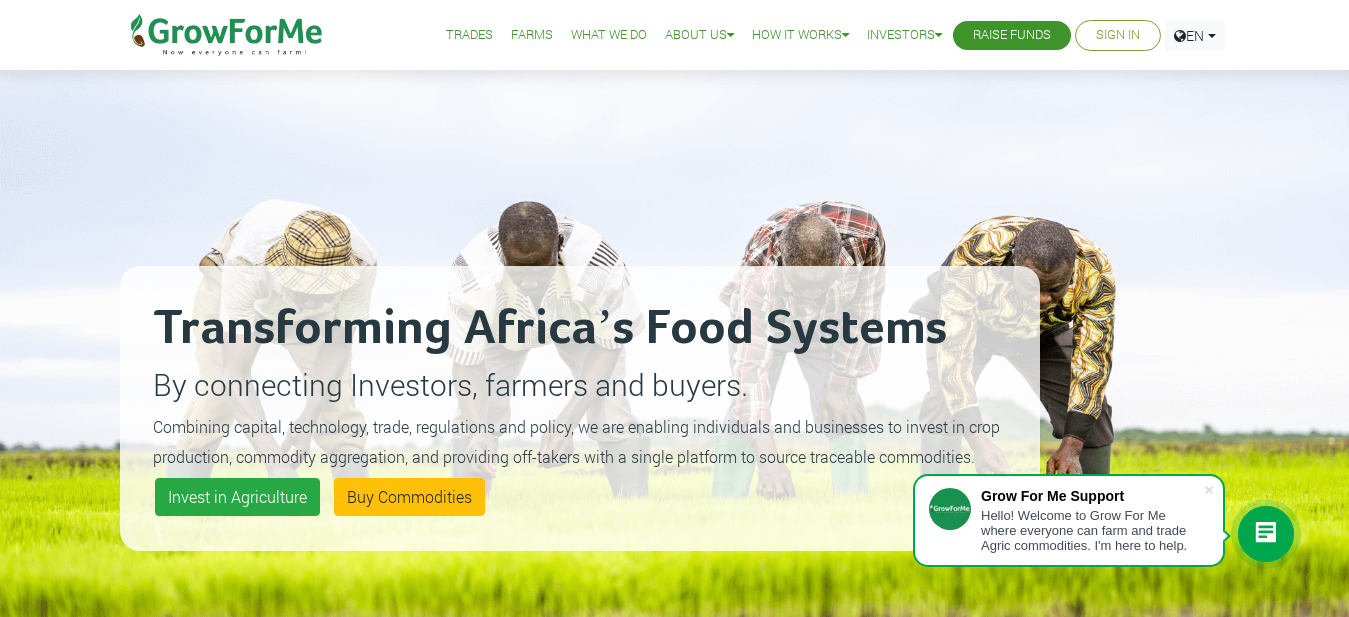 scroll, scrollTop: 0, scrollLeft: 0, axis: both 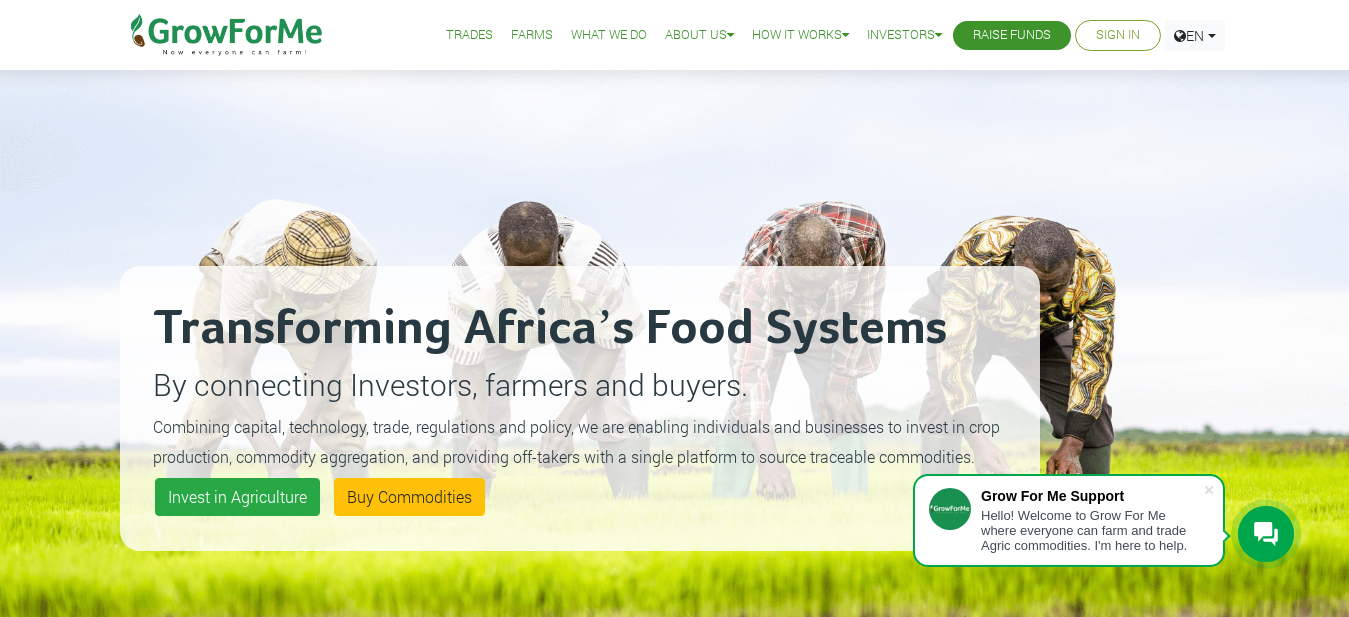 click on "Sign In" at bounding box center (1118, 35) 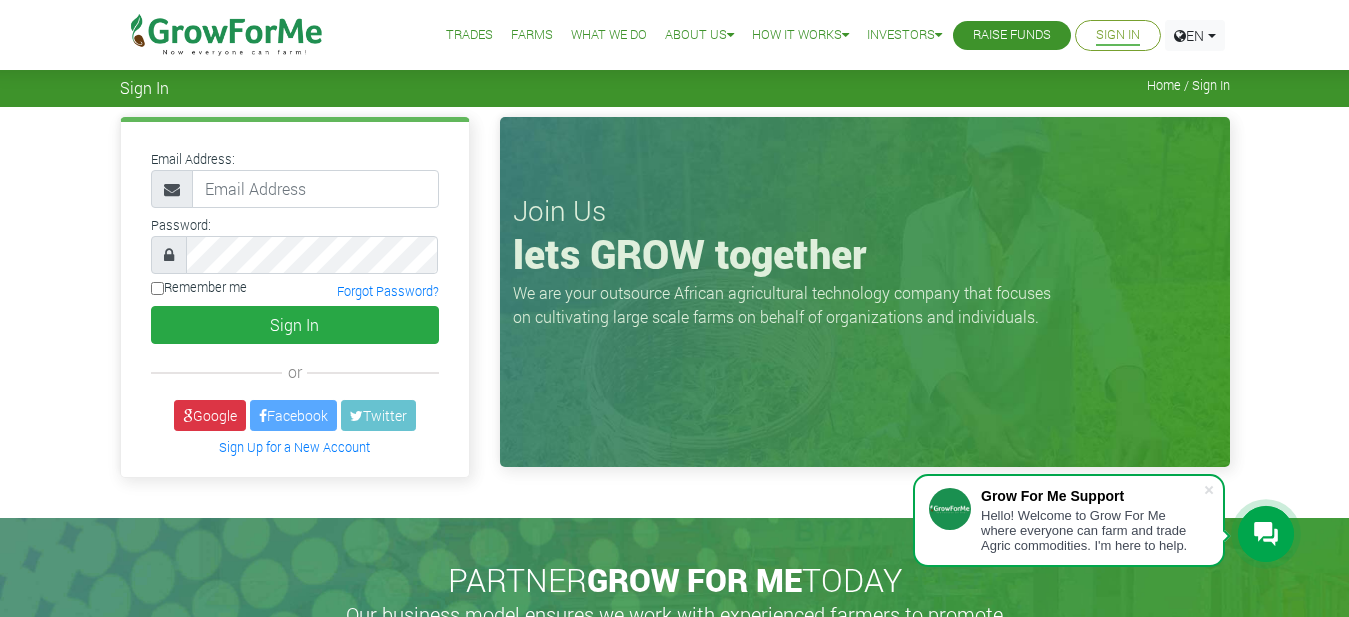scroll, scrollTop: 0, scrollLeft: 0, axis: both 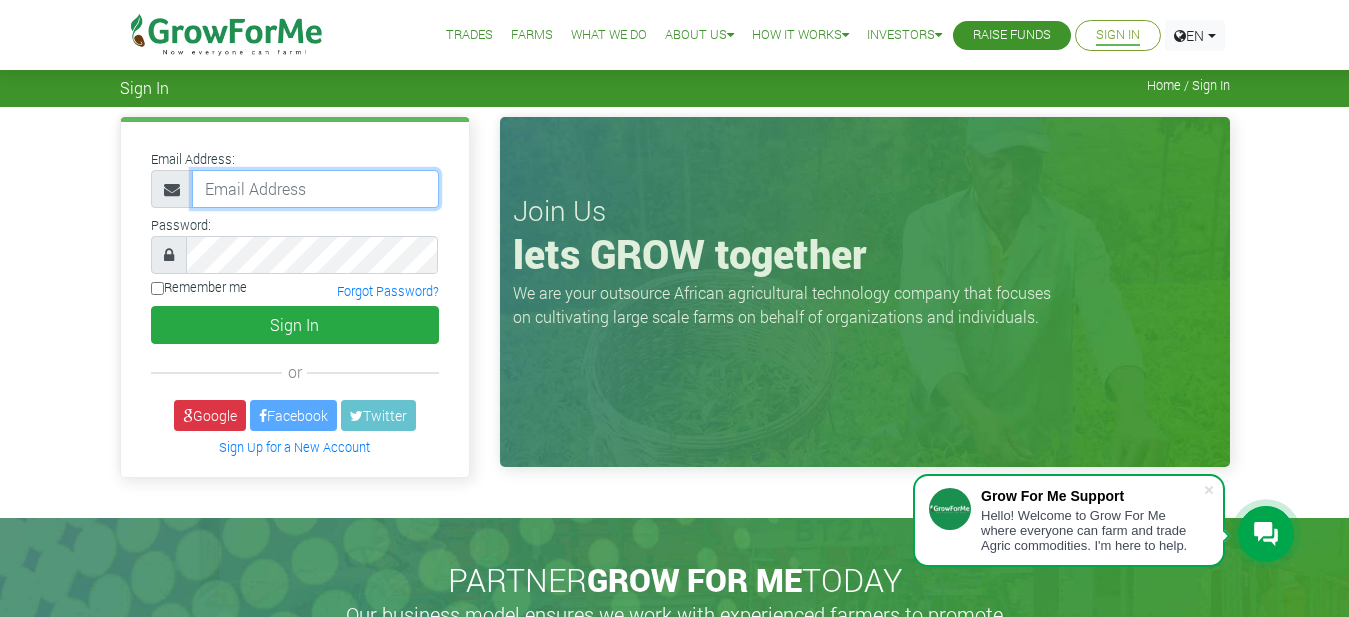 click at bounding box center [315, 189] 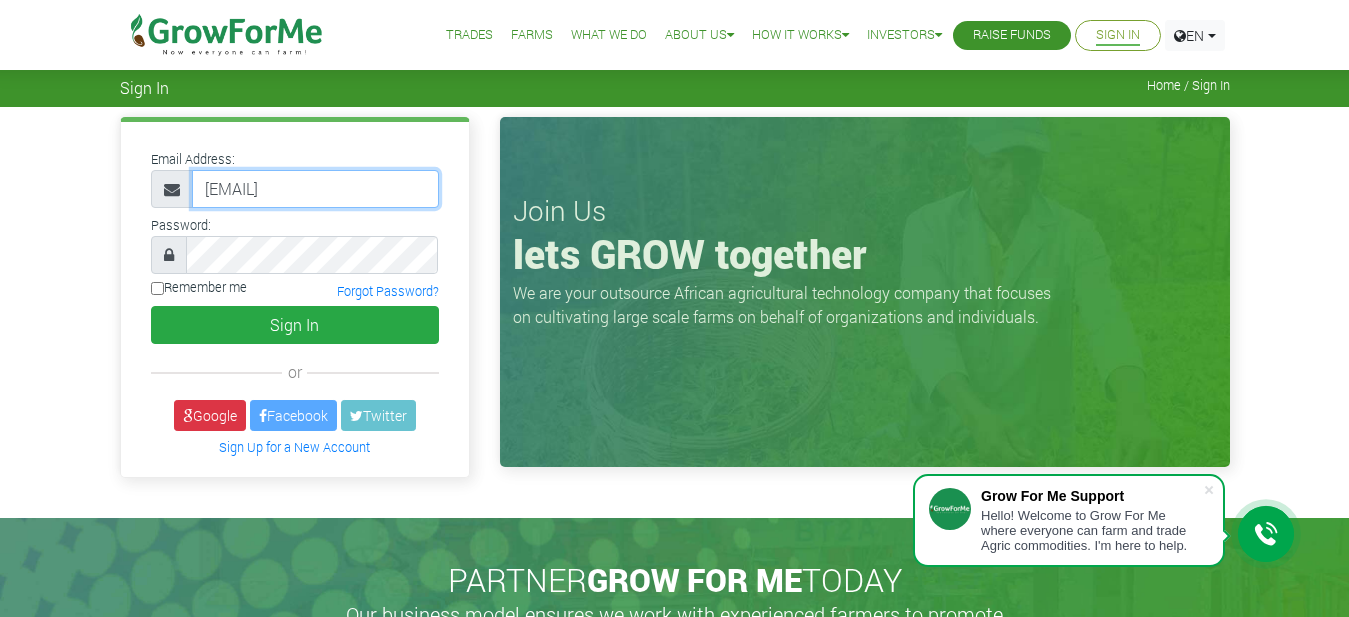 type on "NIINOYE1992@GMAIL.COM" 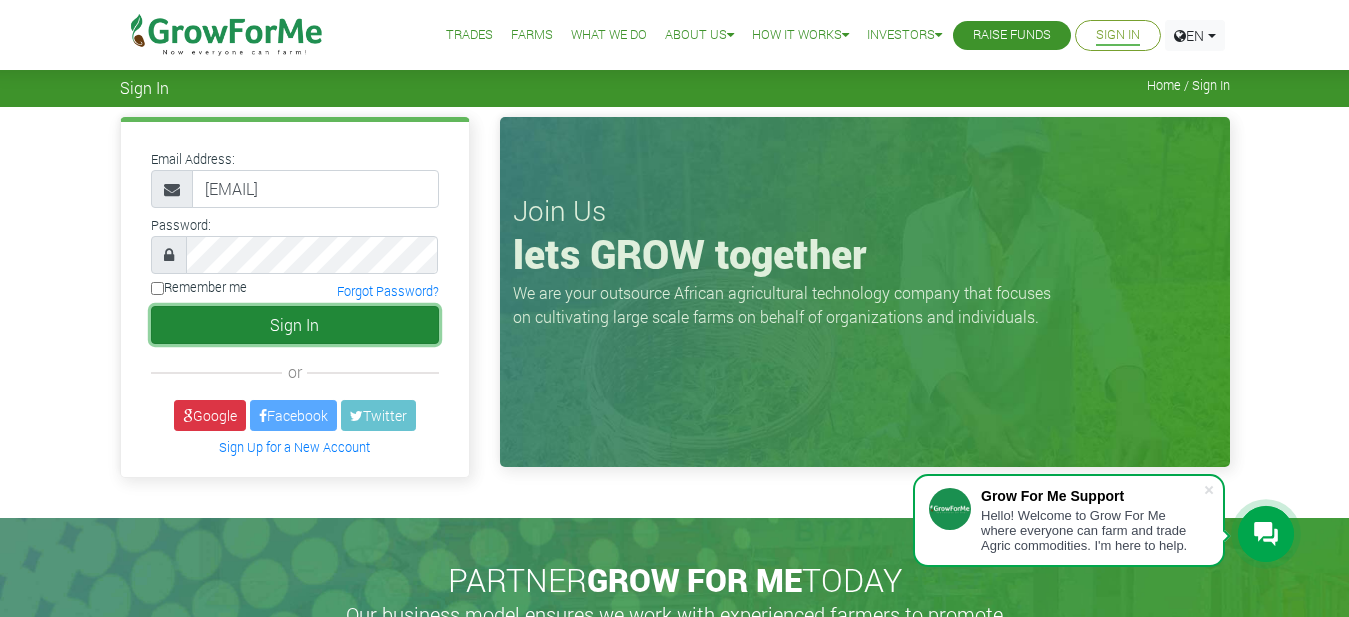 click on "Sign In" at bounding box center [295, 325] 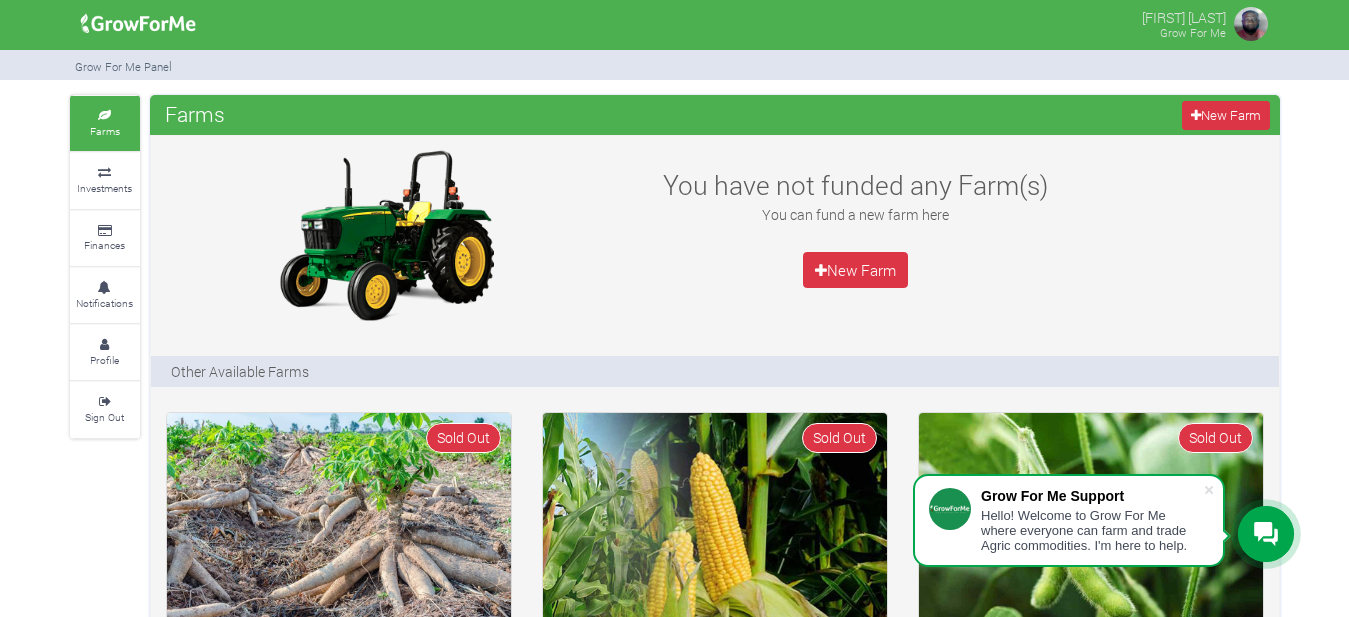 scroll, scrollTop: 0, scrollLeft: 0, axis: both 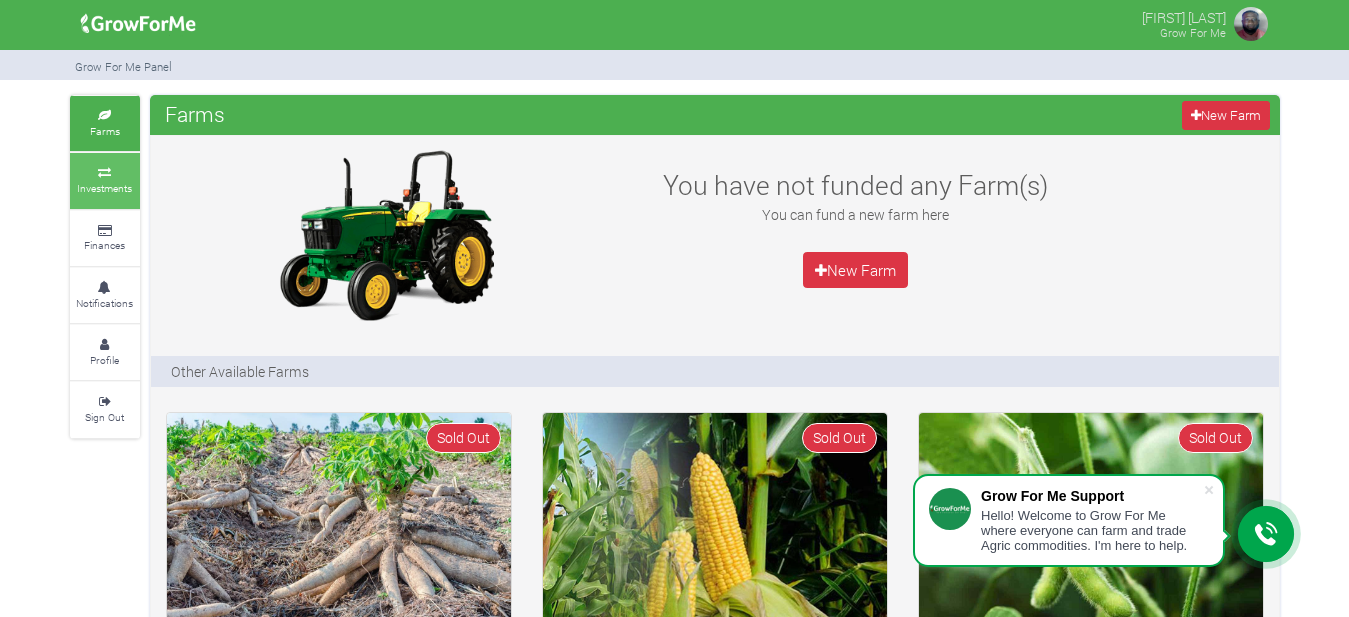 click at bounding box center (105, 173) 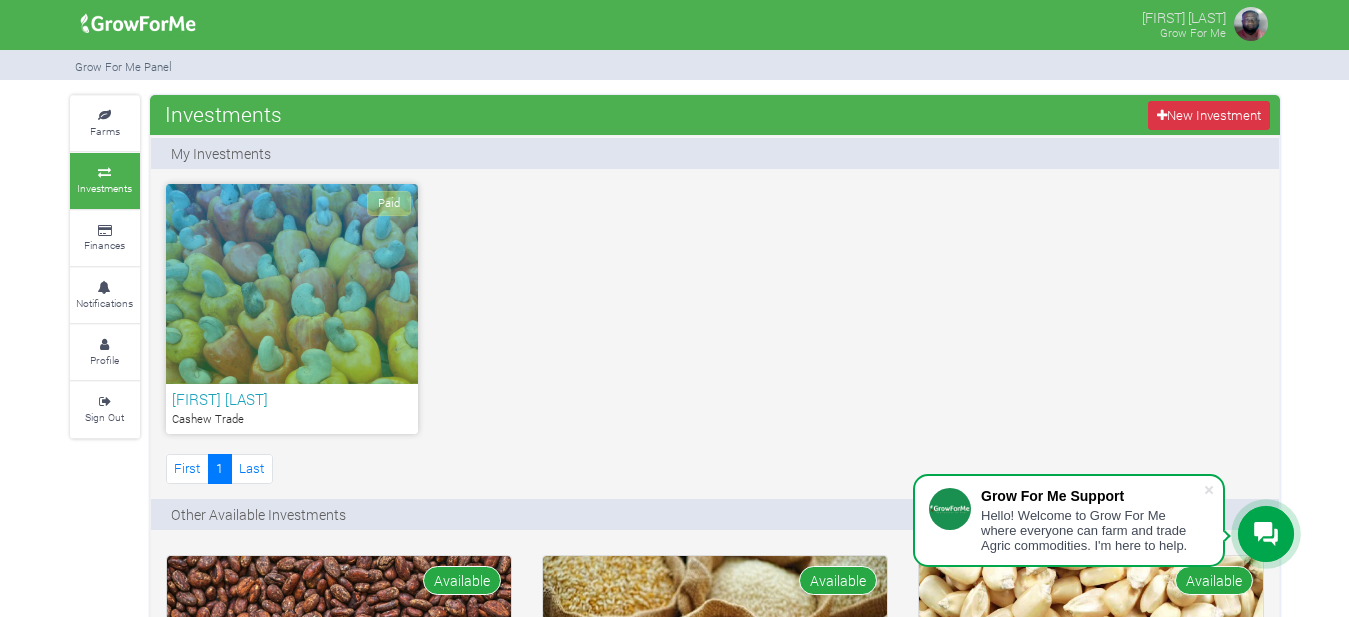 scroll, scrollTop: 0, scrollLeft: 0, axis: both 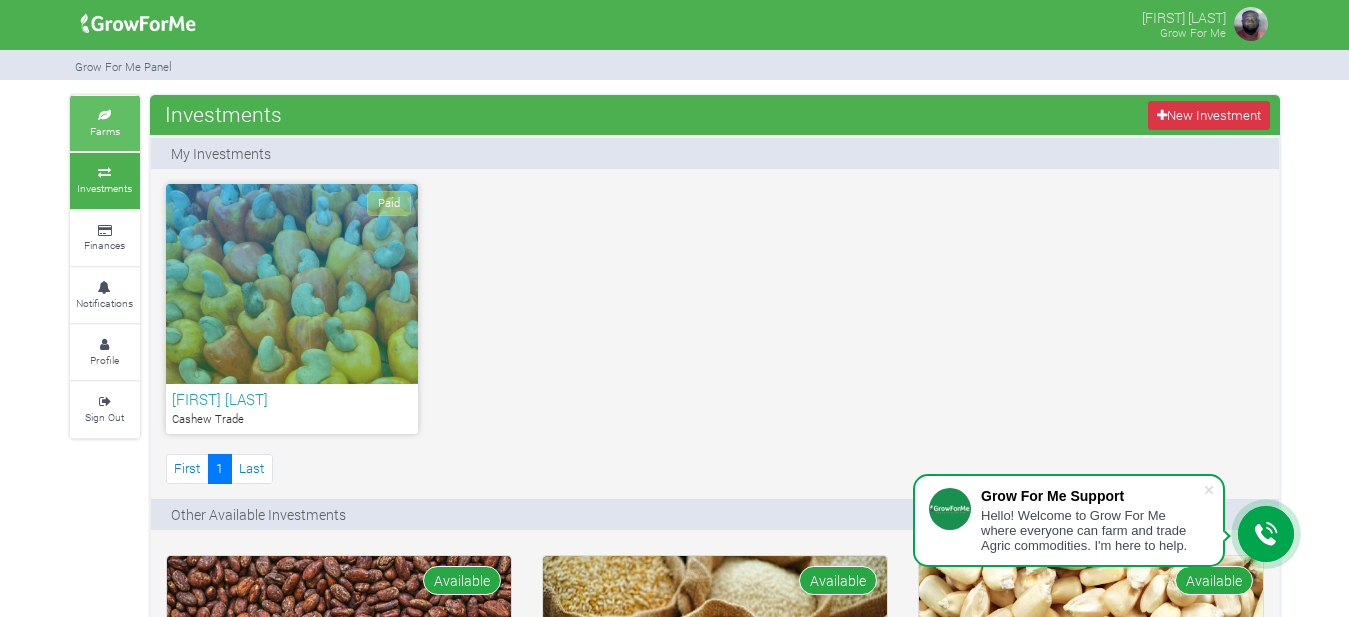 click on "Farms" at bounding box center [105, 131] 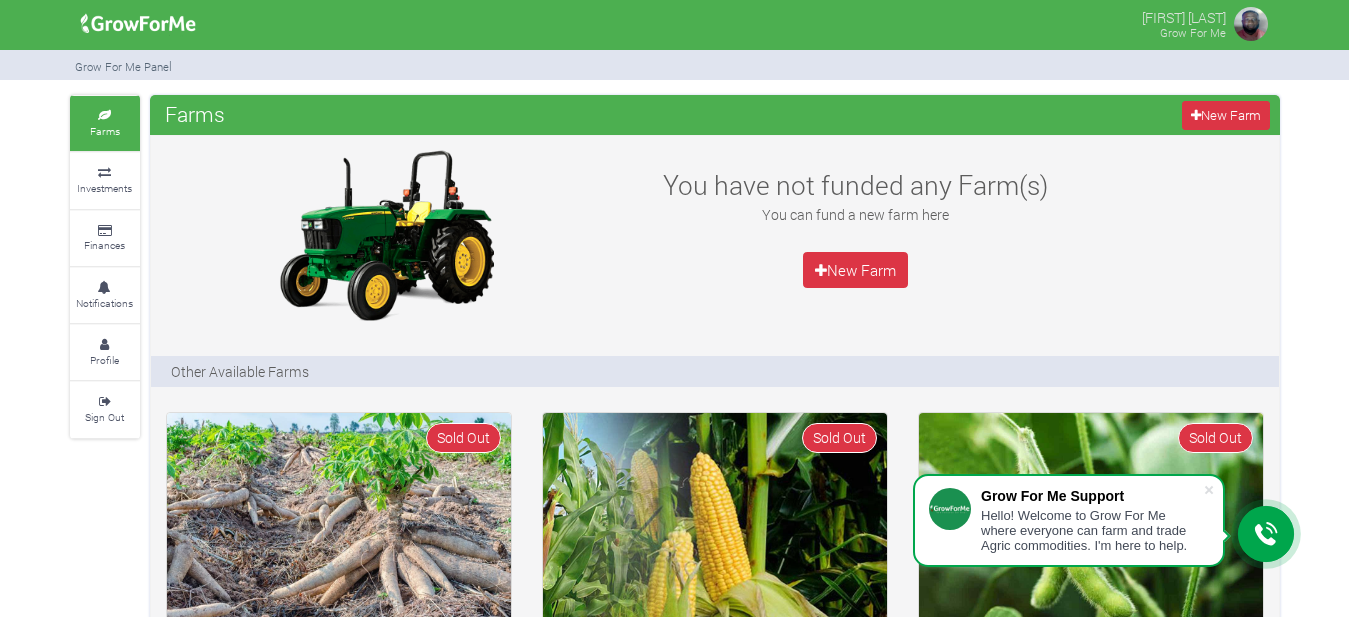 scroll, scrollTop: 0, scrollLeft: 0, axis: both 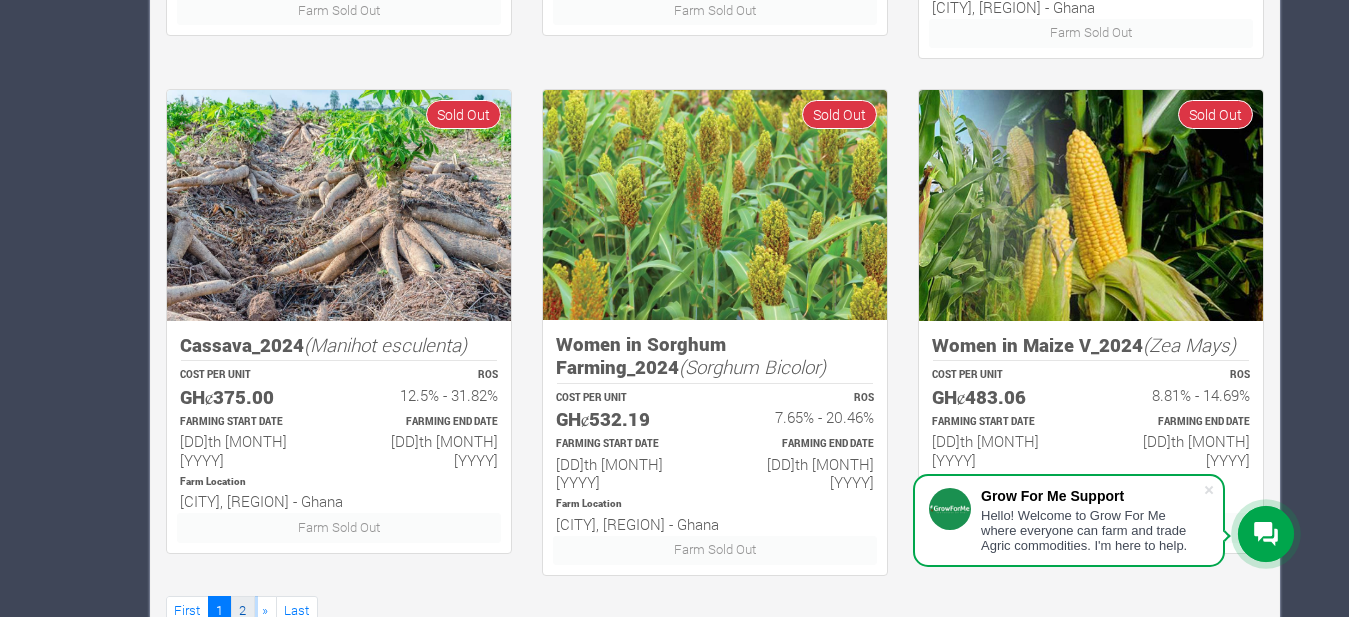 click on "2" at bounding box center (243, 610) 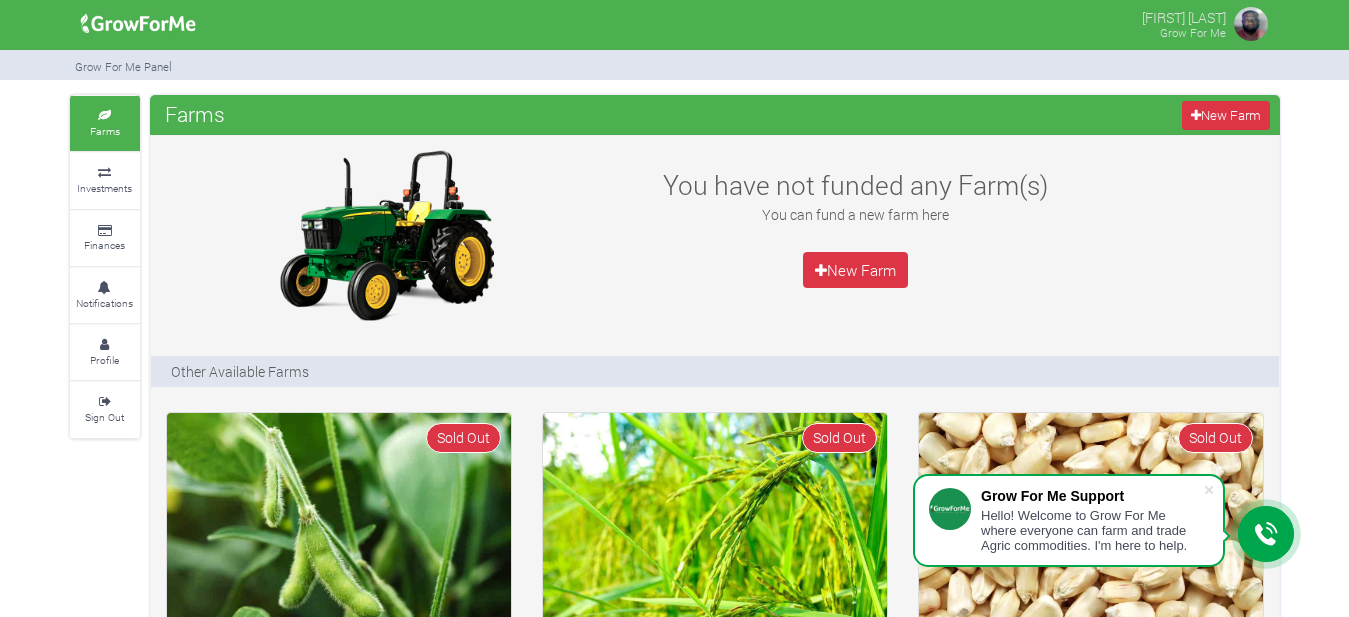 scroll, scrollTop: 0, scrollLeft: 0, axis: both 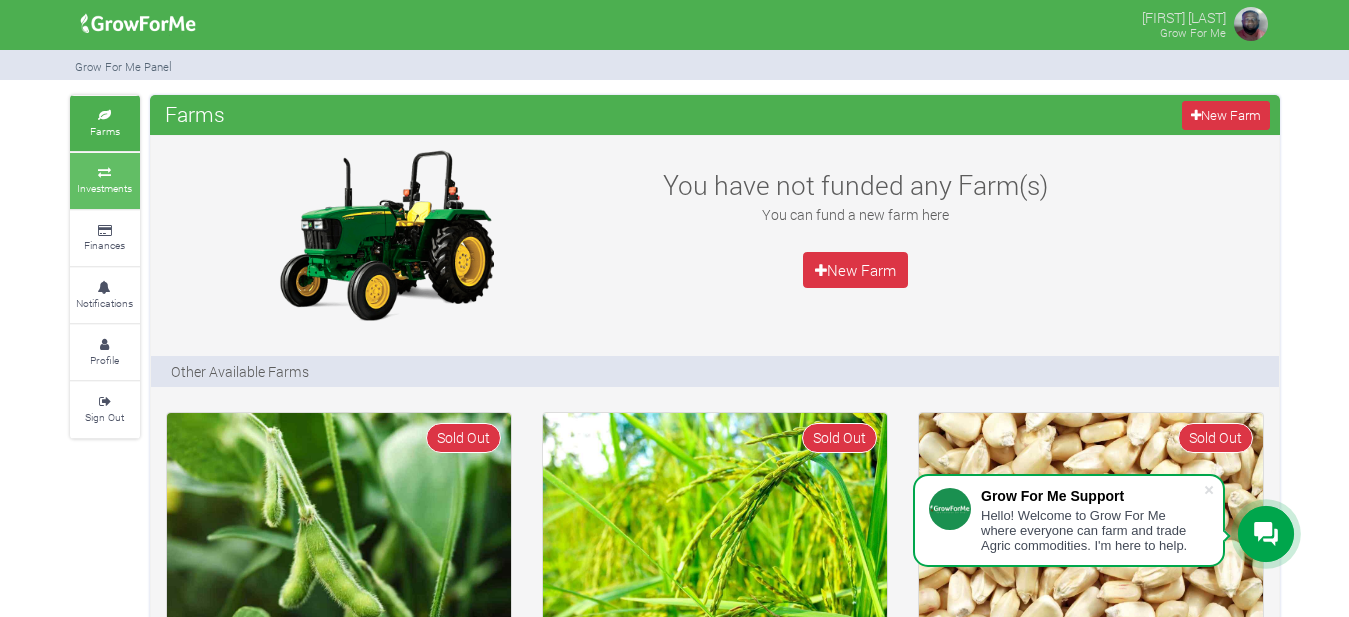 click at bounding box center [105, 173] 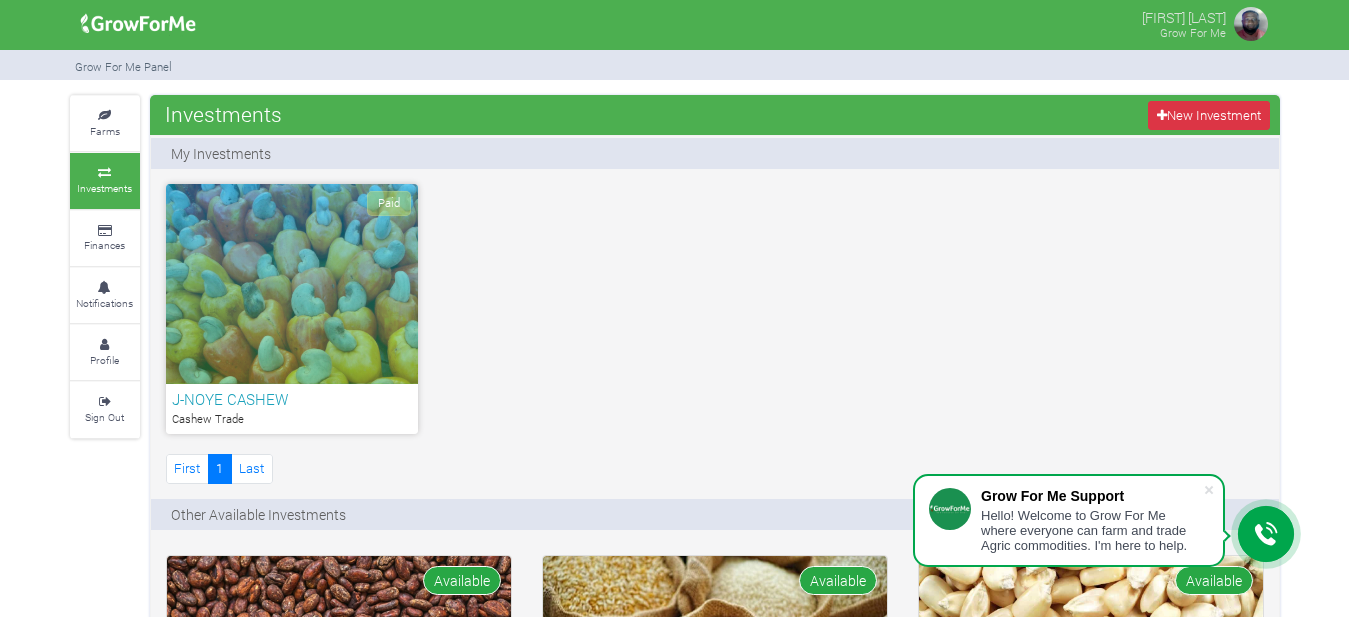 scroll, scrollTop: 0, scrollLeft: 0, axis: both 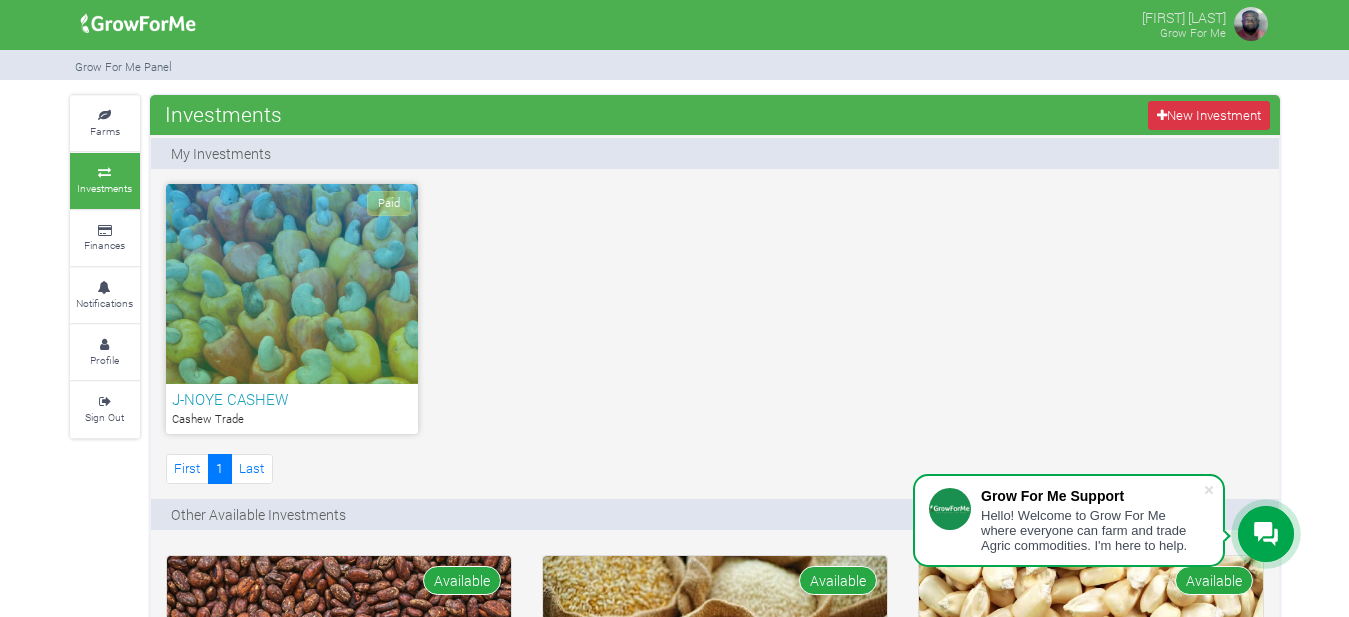 click on "Paid" at bounding box center (292, 284) 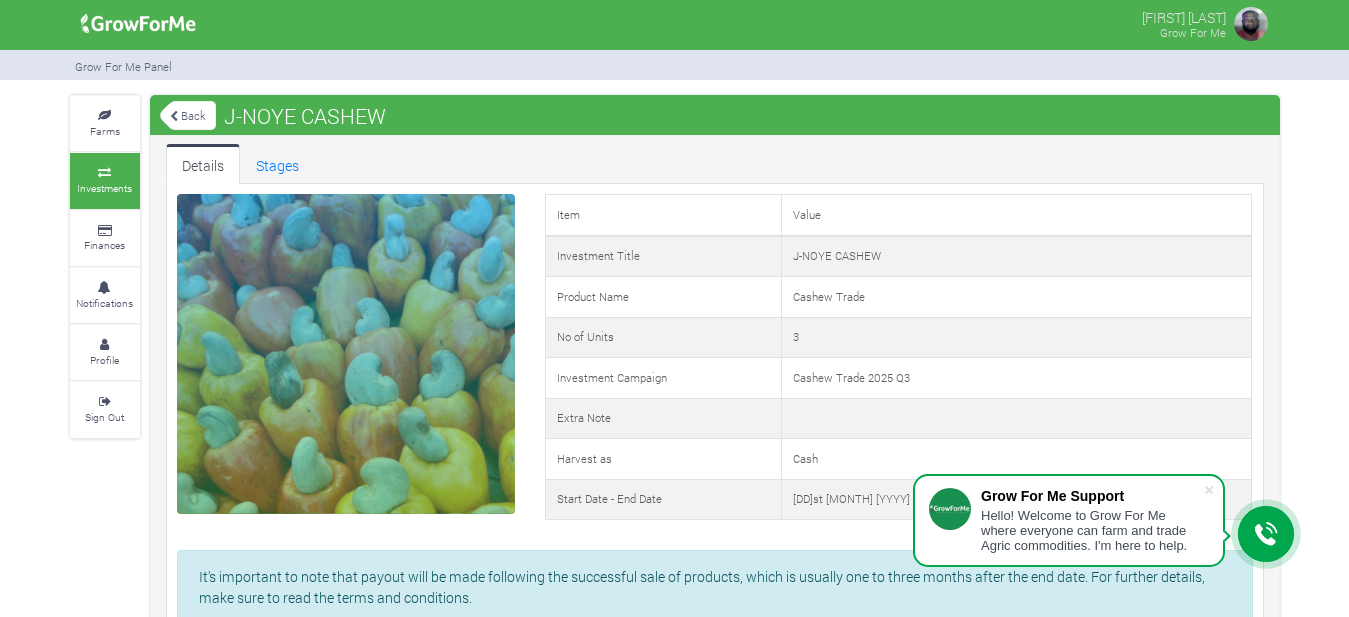 scroll, scrollTop: 0, scrollLeft: 0, axis: both 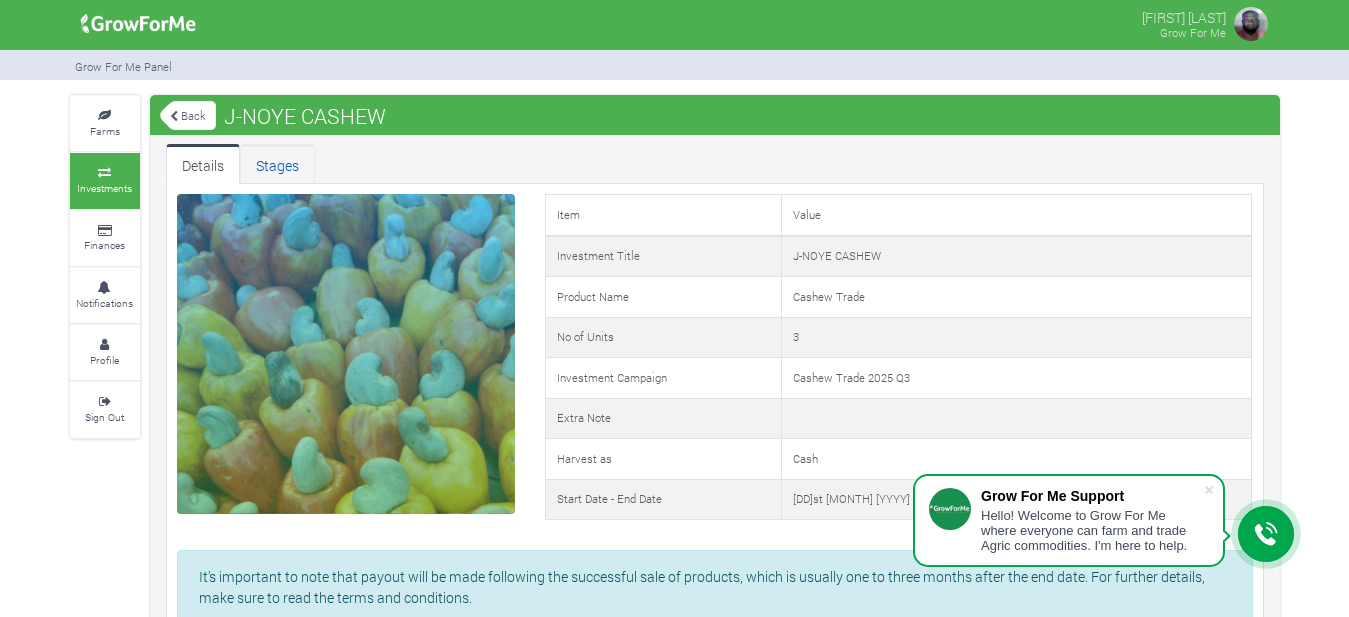 click on "Stages" at bounding box center [277, 164] 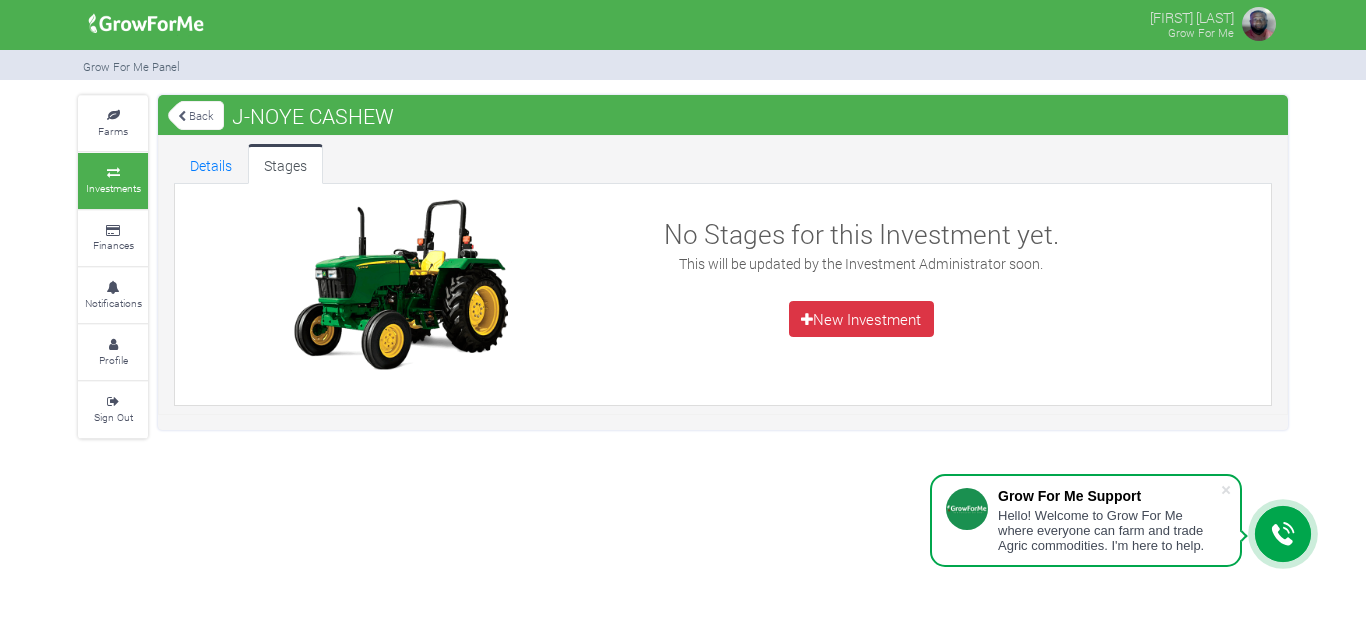 scroll, scrollTop: 0, scrollLeft: 0, axis: both 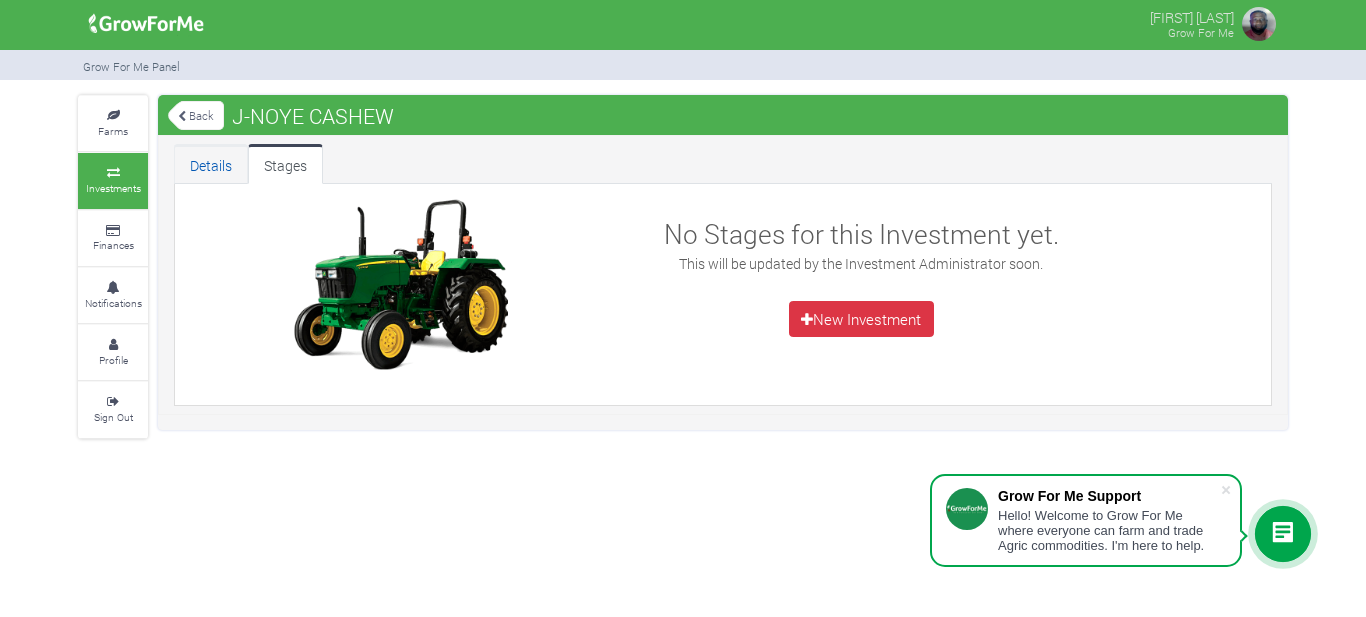 click on "Details" at bounding box center (211, 164) 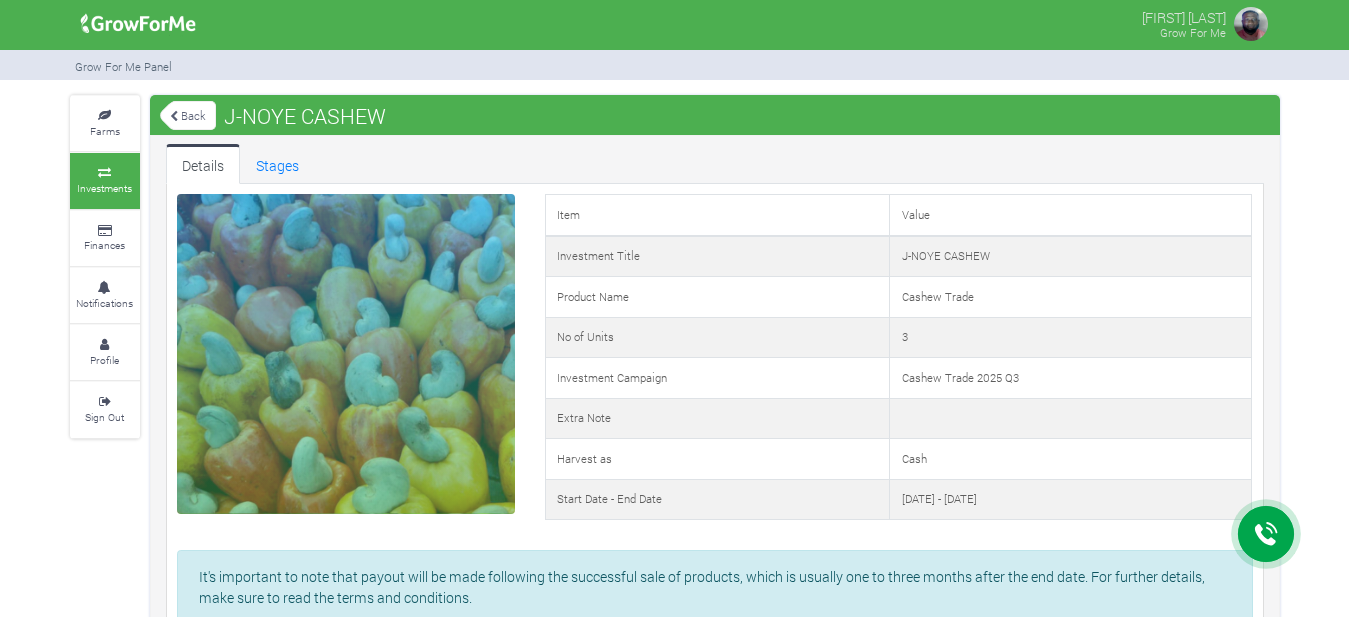 scroll, scrollTop: 0, scrollLeft: 0, axis: both 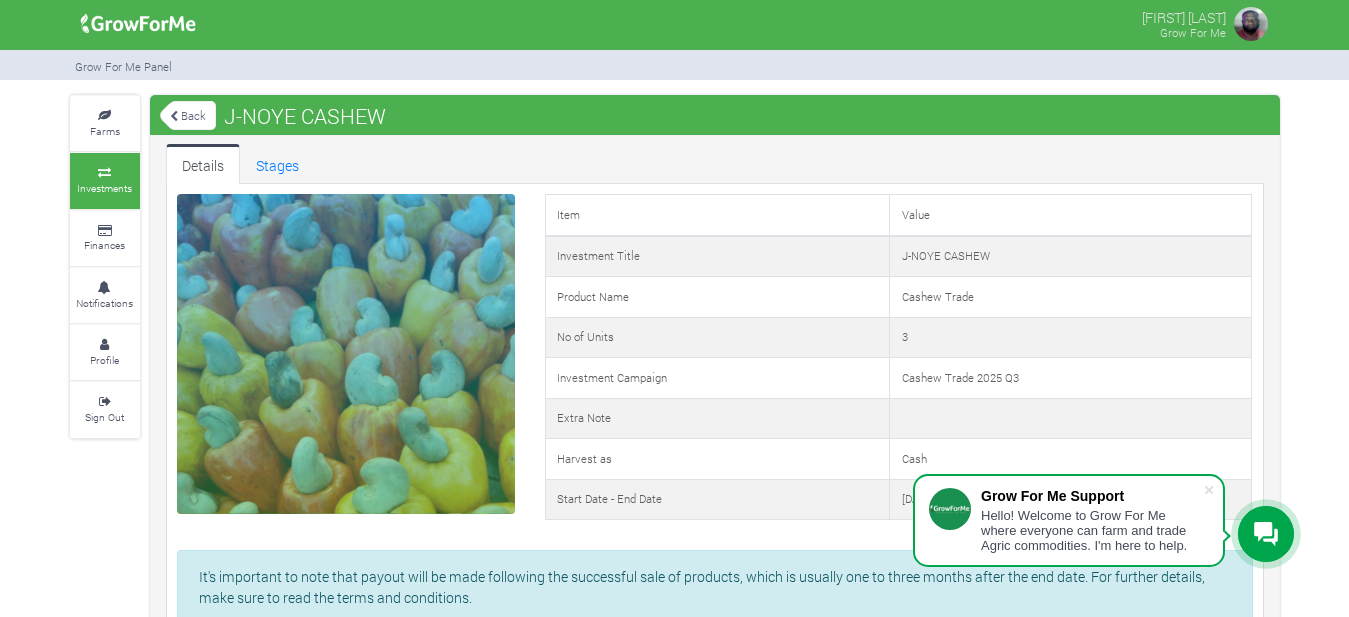 click on "Back" at bounding box center [188, 115] 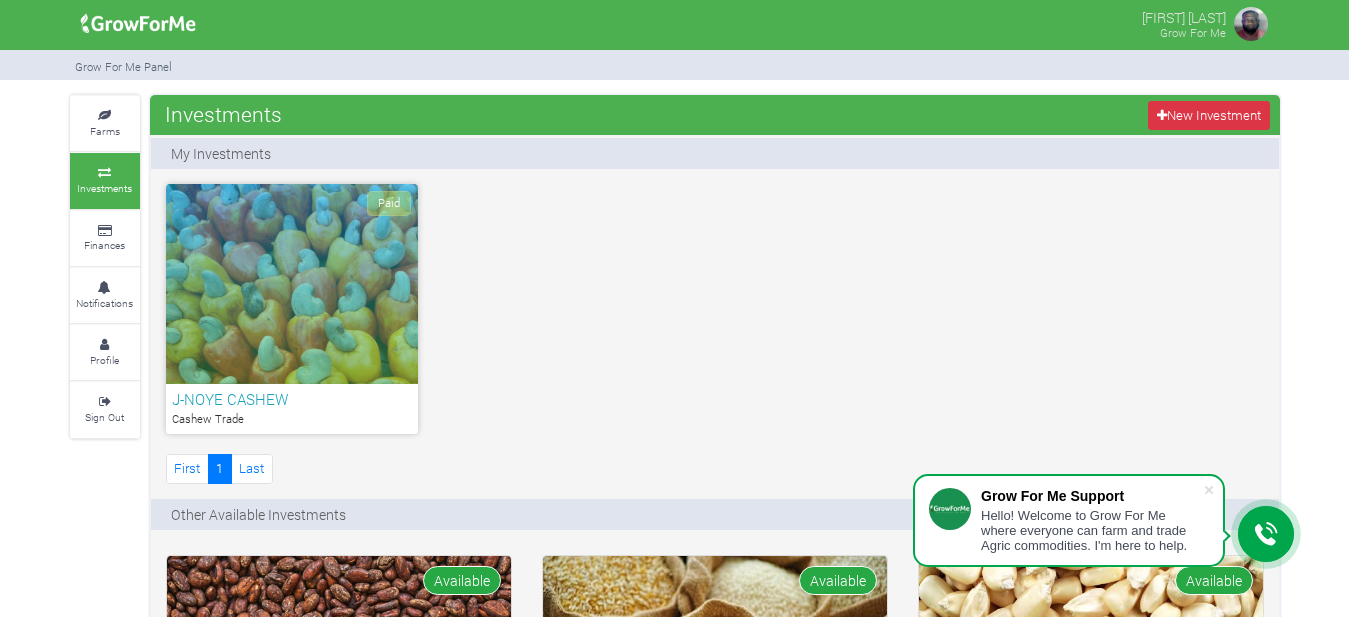 scroll, scrollTop: 0, scrollLeft: 0, axis: both 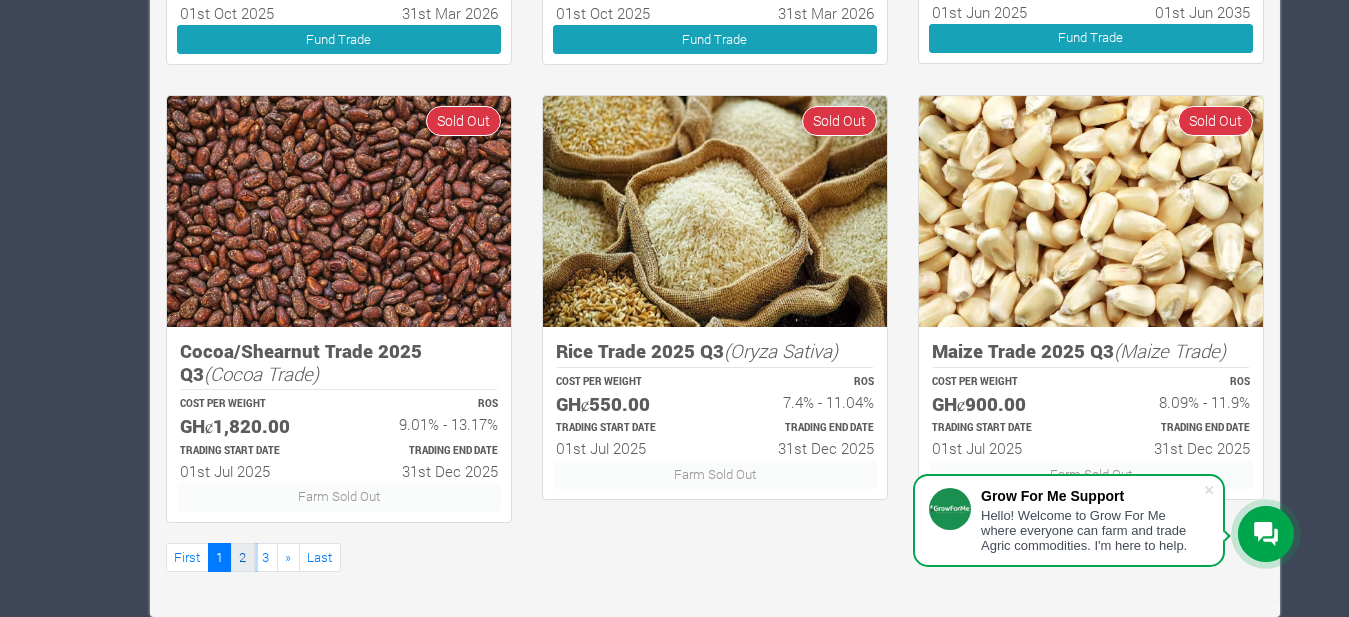 click on "2" at bounding box center [243, 557] 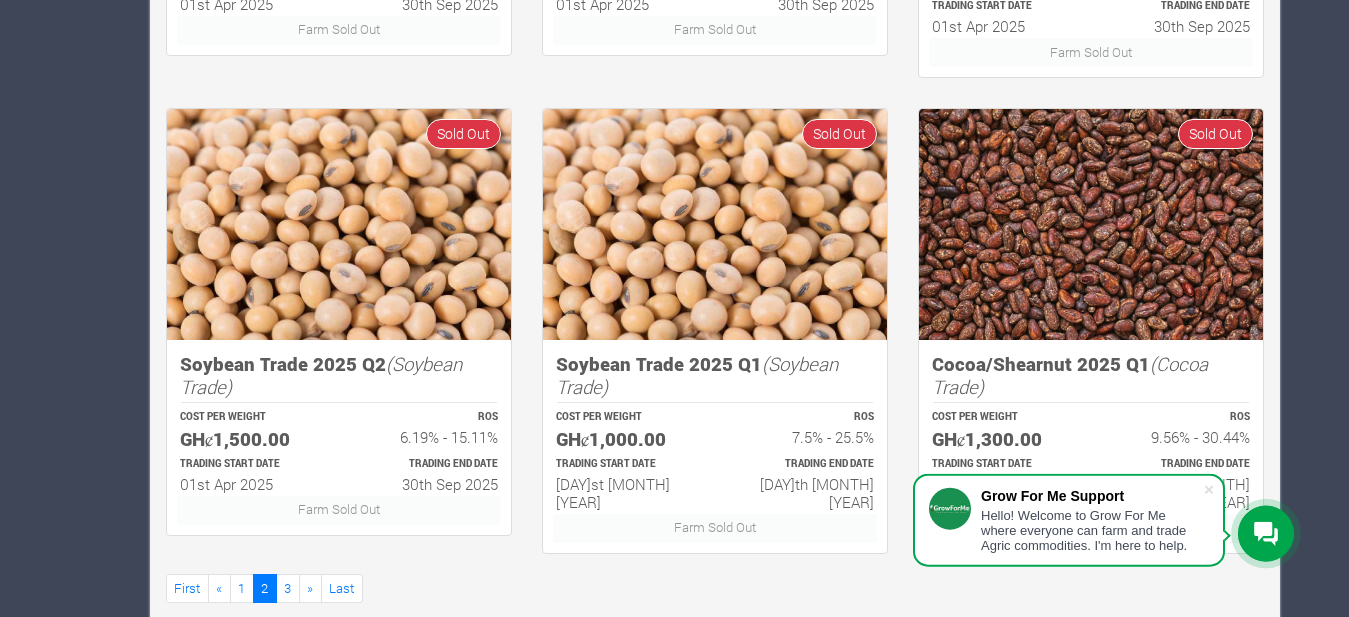 scroll, scrollTop: 1375, scrollLeft: 0, axis: vertical 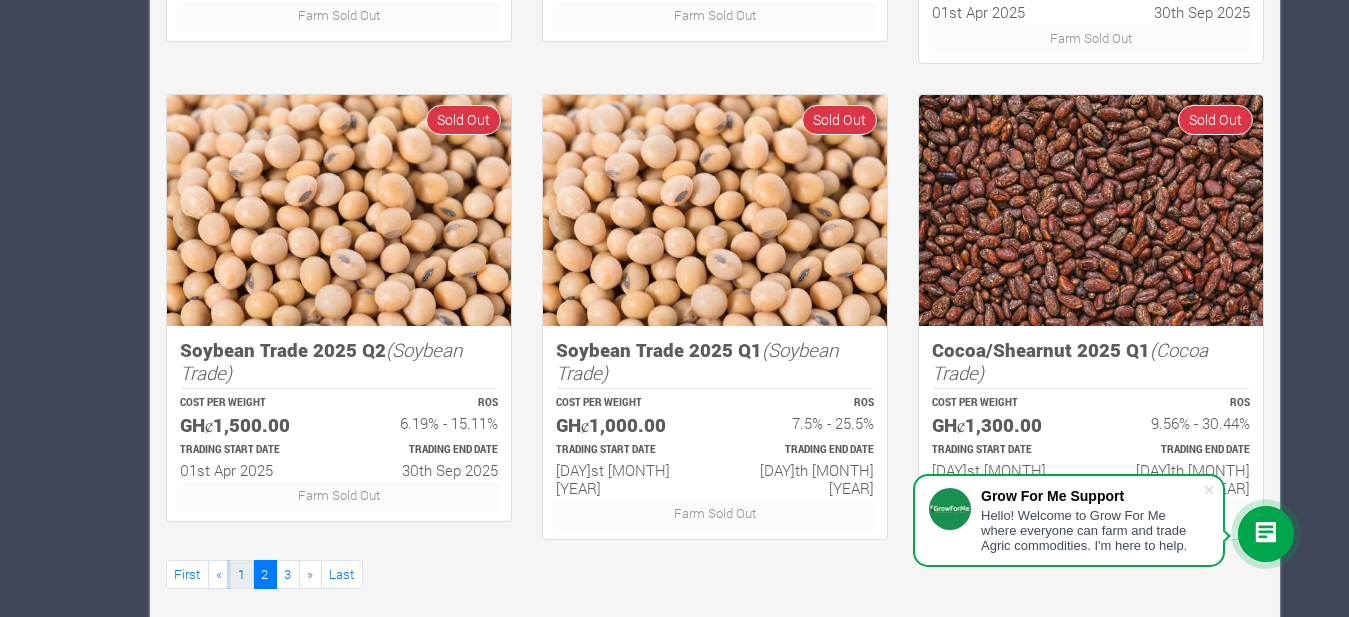 click on "1" at bounding box center [242, 574] 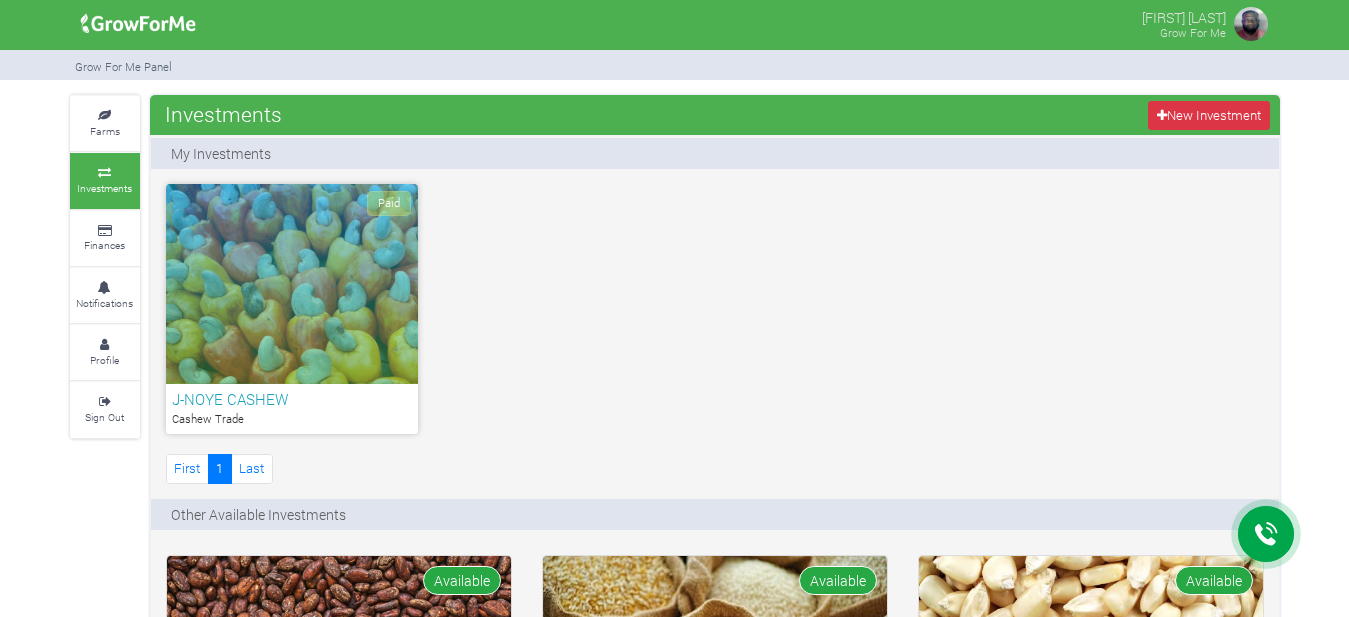 scroll, scrollTop: 0, scrollLeft: 0, axis: both 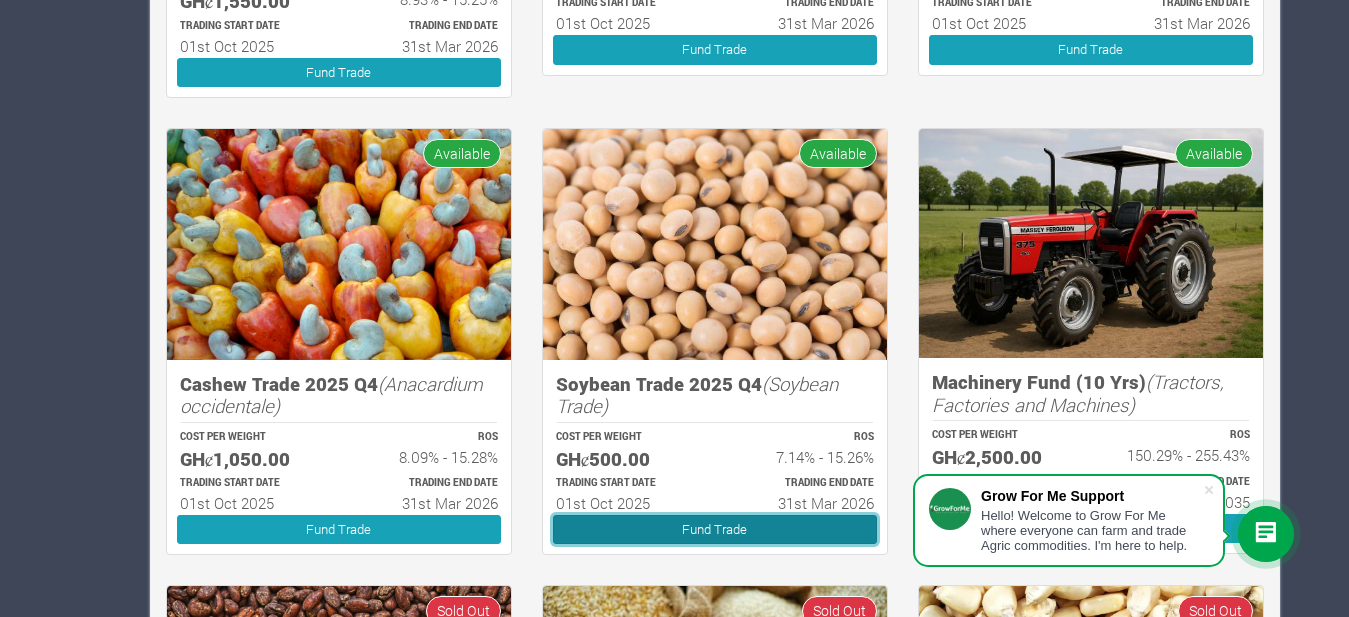 click on "Fund Trade" at bounding box center [715, 529] 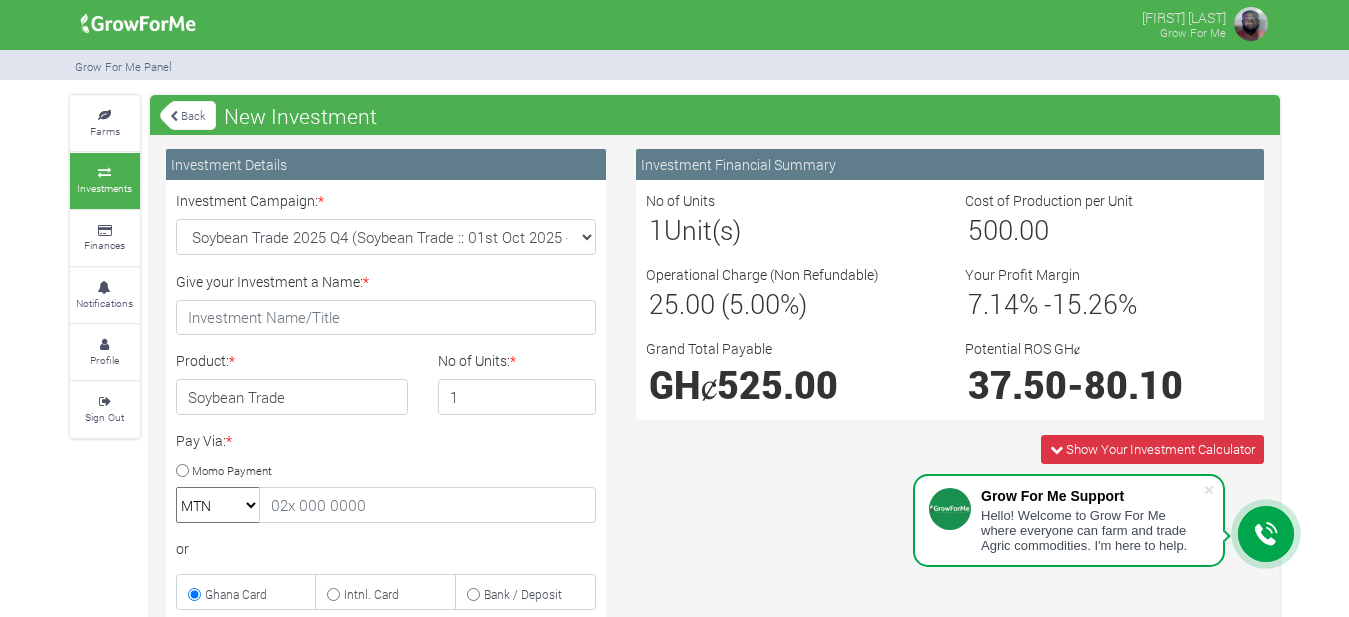 scroll, scrollTop: 0, scrollLeft: 0, axis: both 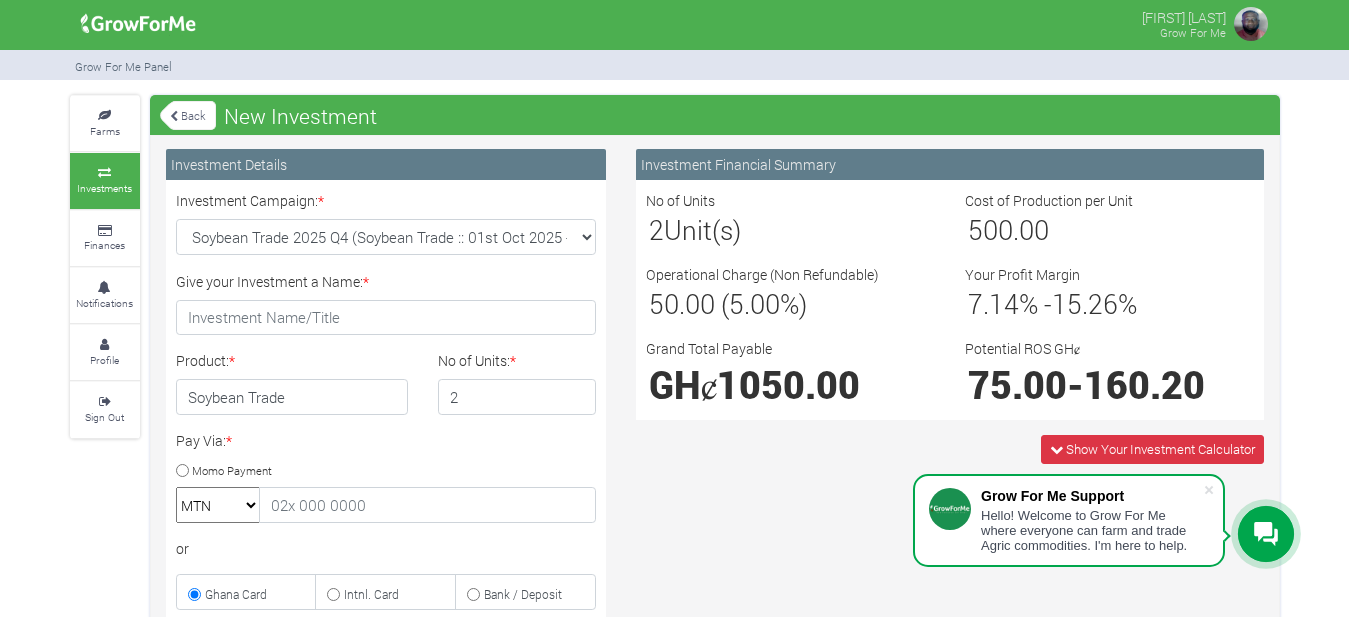 click on "2" at bounding box center (517, 397) 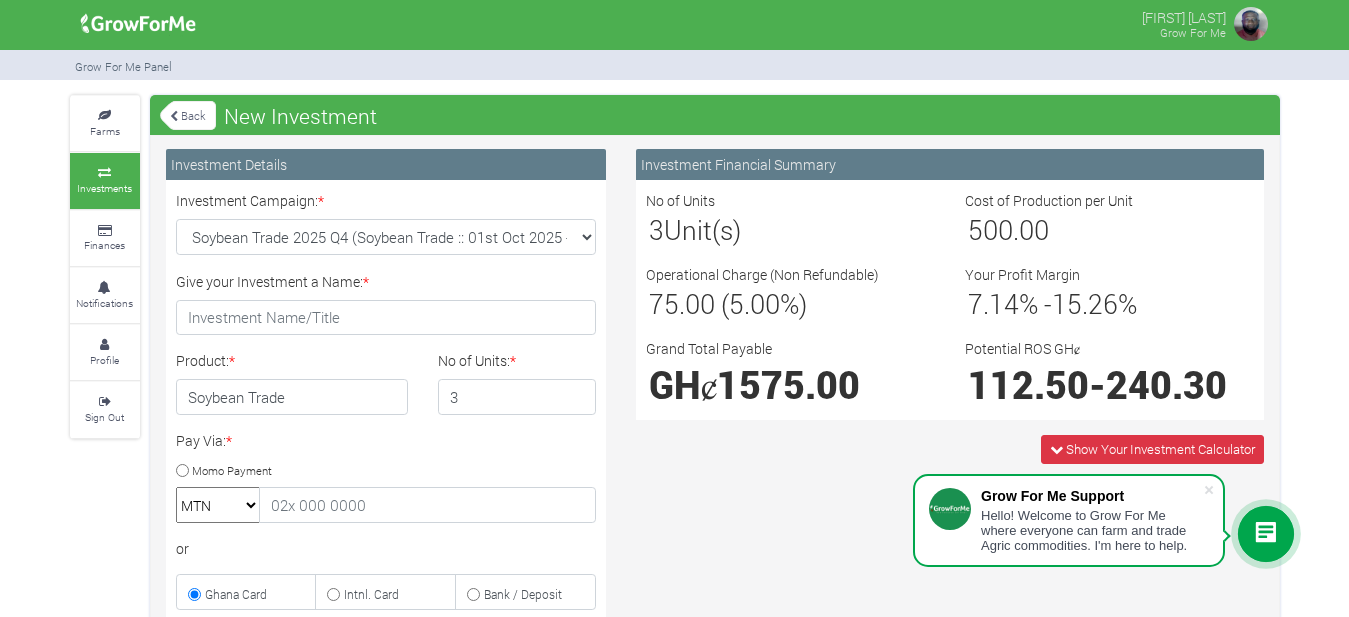 click on "3" at bounding box center (517, 397) 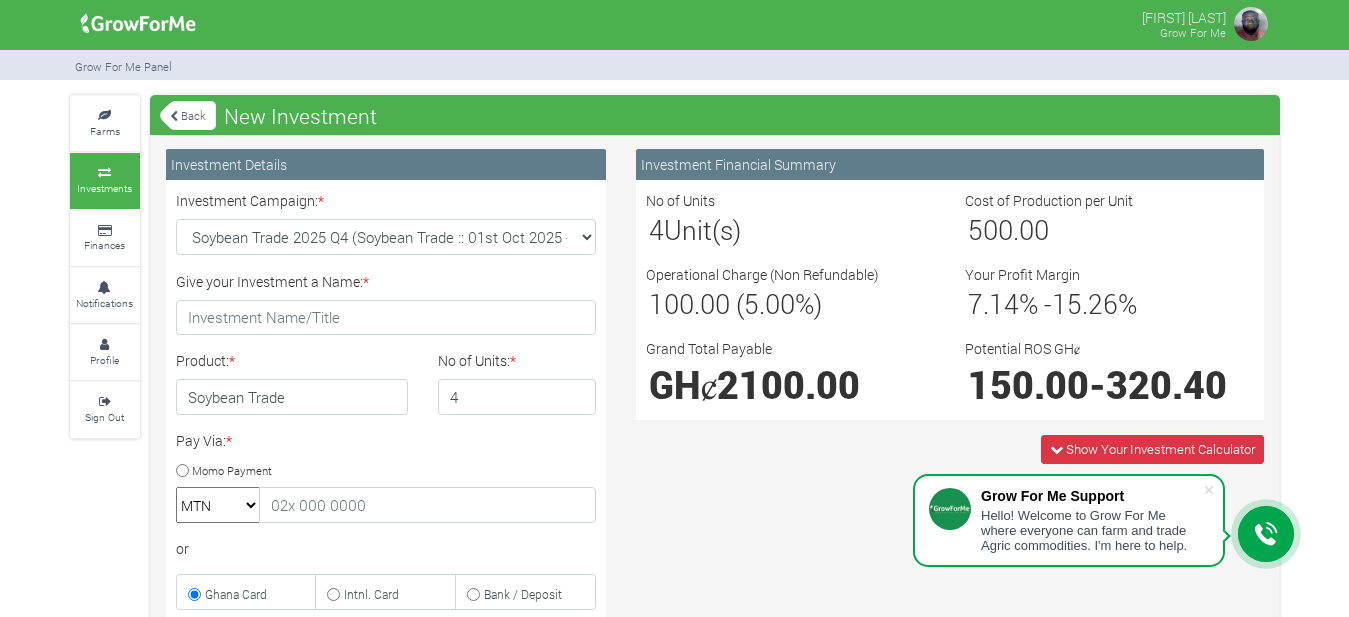 click on "4" at bounding box center (517, 397) 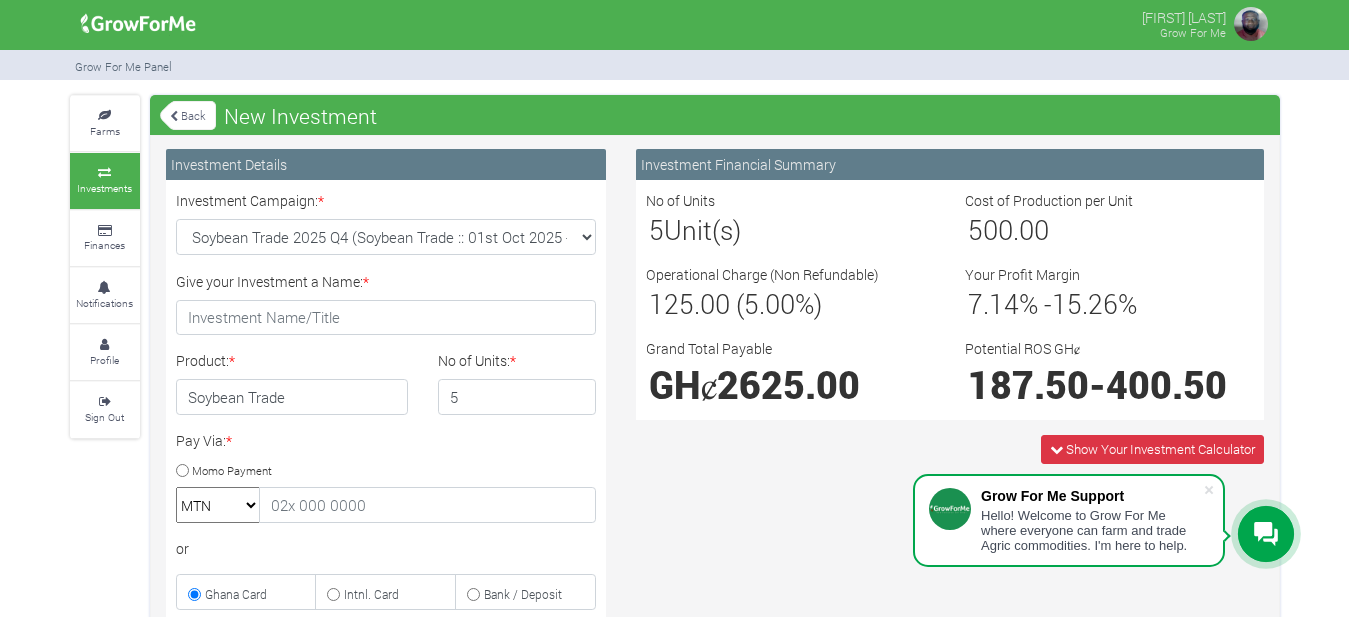 click on "5" at bounding box center (517, 397) 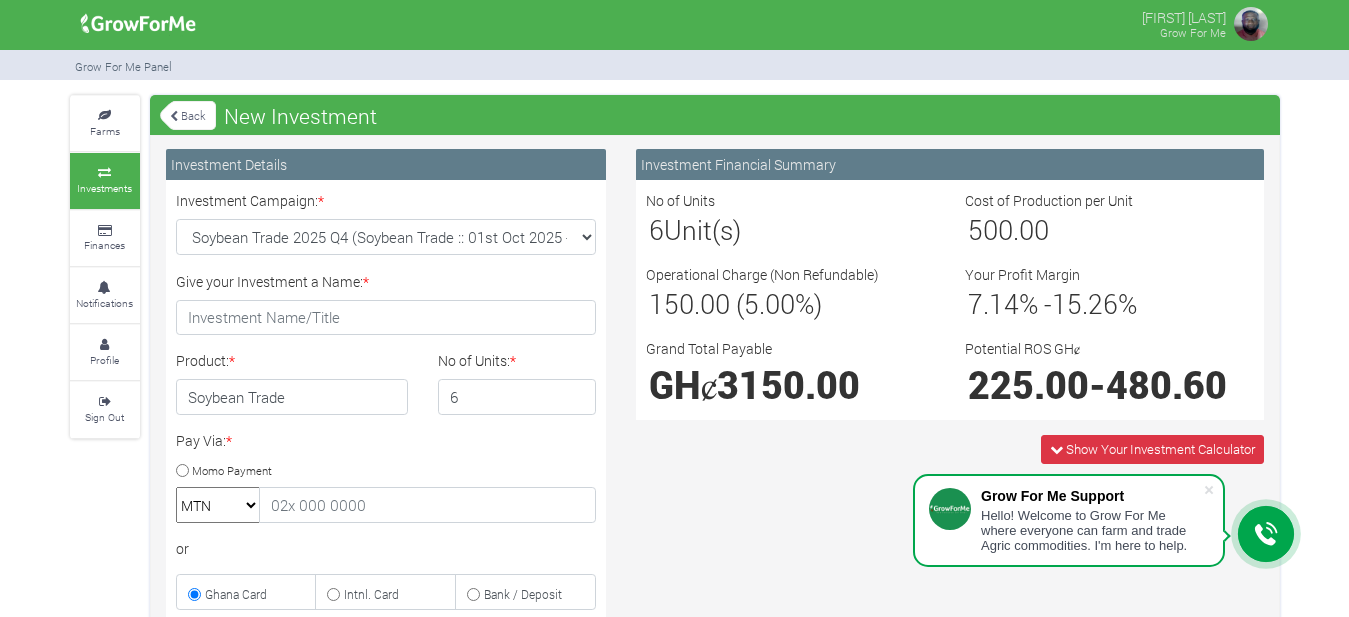 click on "6" at bounding box center (517, 397) 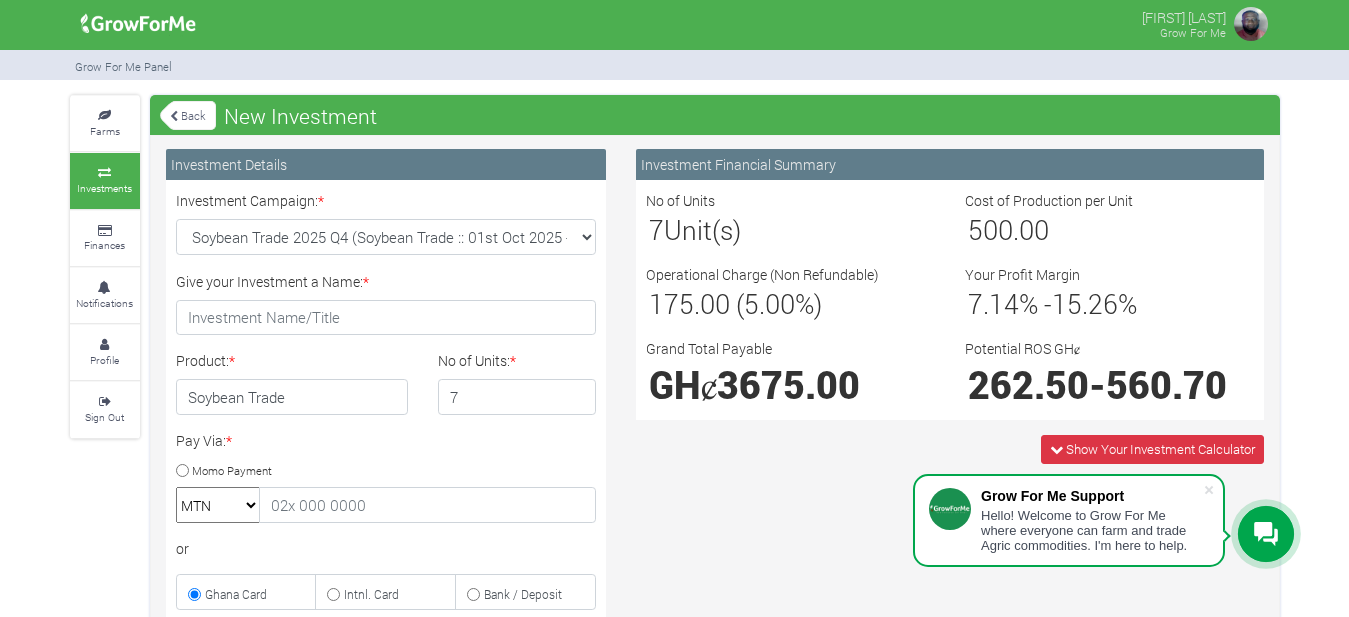 click on "7" at bounding box center [517, 397] 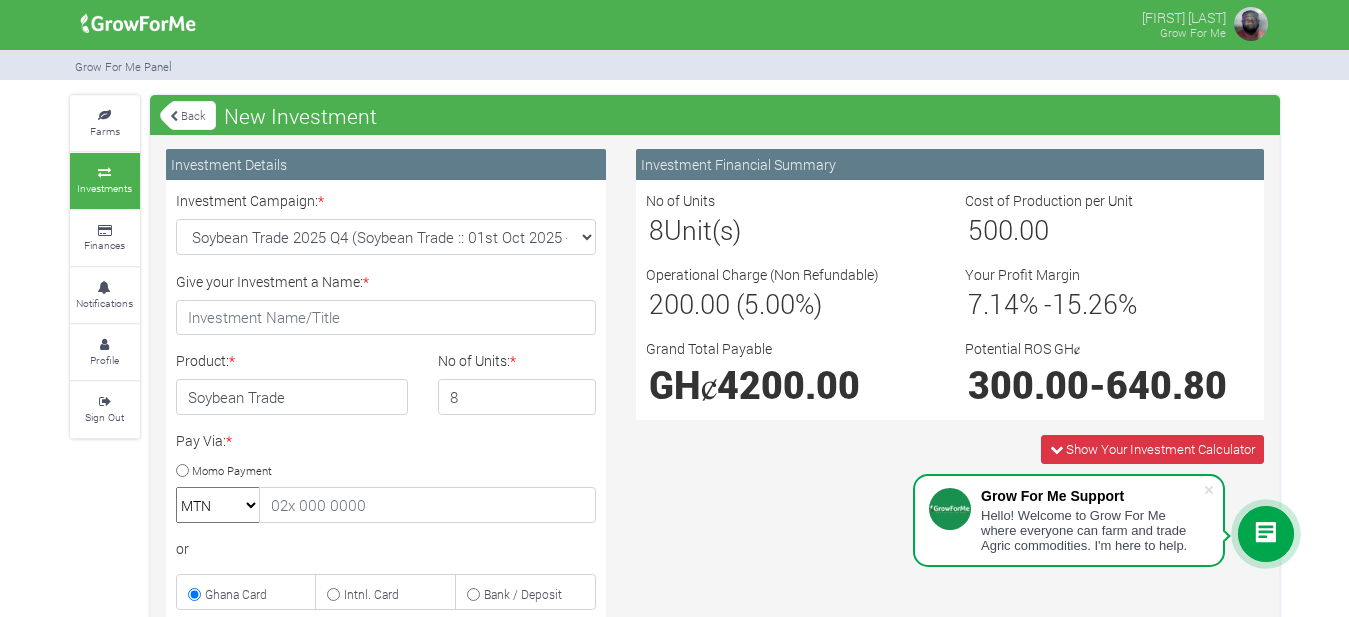 type on "8" 